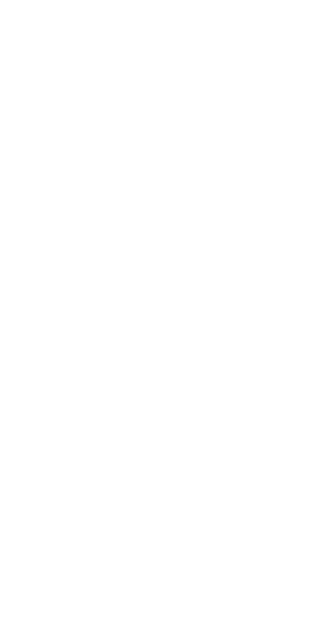scroll, scrollTop: 0, scrollLeft: 0, axis: both 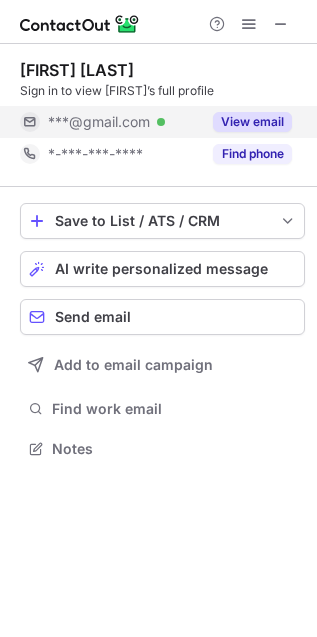 click on "View email" at bounding box center [252, 122] 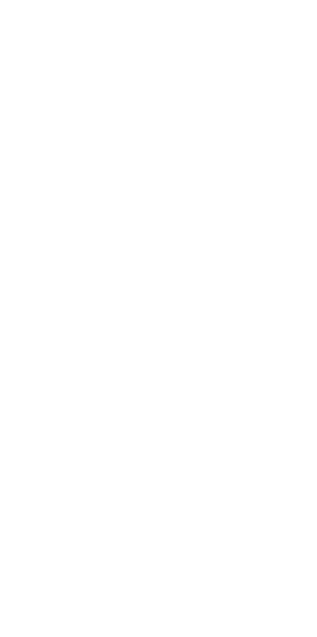 scroll, scrollTop: 0, scrollLeft: 0, axis: both 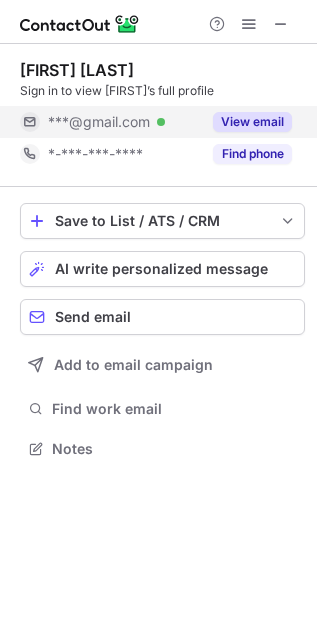 click on "View email" at bounding box center (252, 122) 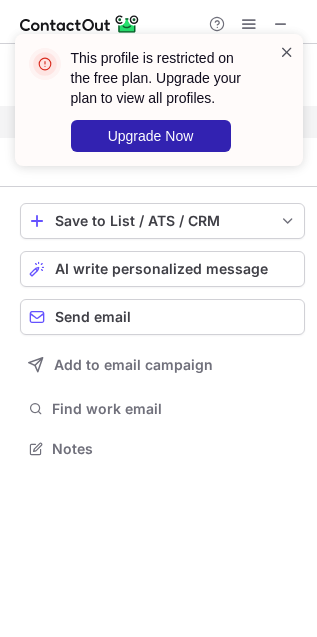 click at bounding box center [287, 52] 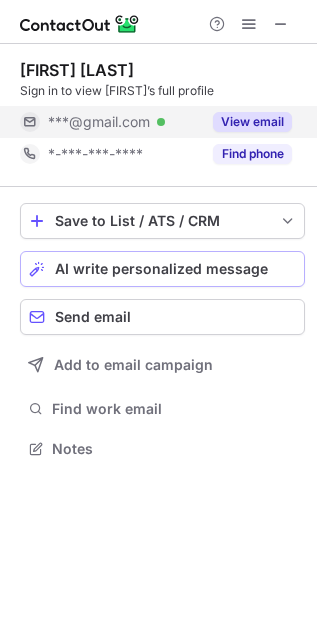 click on "AI write personalized message" at bounding box center (161, 269) 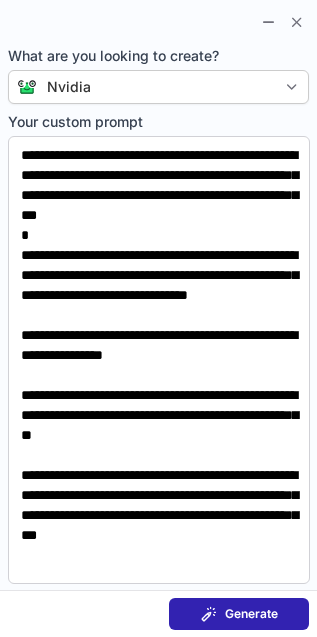 click on "Generate" at bounding box center [251, 614] 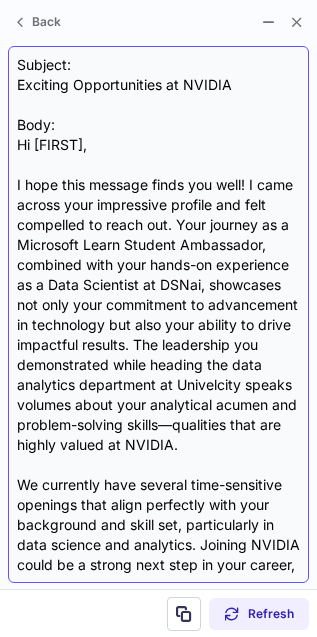 click on "Subject: Exciting Opportunities at NVIDIA Body: Hi Flora,  I hope this message finds you well! I came across your impressive profile and felt compelled to reach out. Your journey as a Microsoft Learn Student Ambassador, combined with your hands-on experience as a Data Scientist at DSNai, showcases not only your commitment to advancement in technology but also your ability to drive impactful results. The leadership you demonstrated while heading the data analytics department at Univelcity speaks volumes about your analytical acumen and problem-solving skills—qualities that are highly valued at NVIDIA.  We currently have several time-sensitive openings that align perfectly with your background and skill set, particularly in data science and analytics. Joining NVIDIA could be a strong next step in your career, providing you with the chance to work on groundbreaking projects in the tech industry.  Looking forward to hearing from you!  Best,  {Your Name}  Senior Recruiter, NVIDIA" at bounding box center (158, 314) 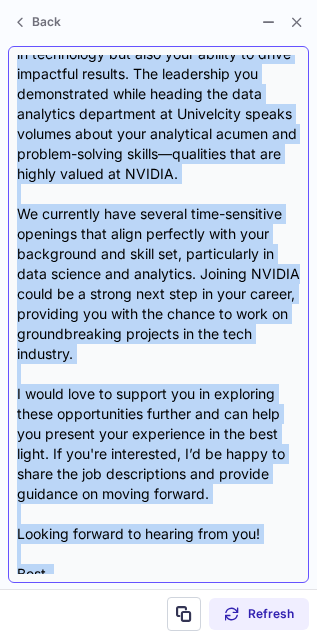 scroll, scrollTop: 340, scrollLeft: 0, axis: vertical 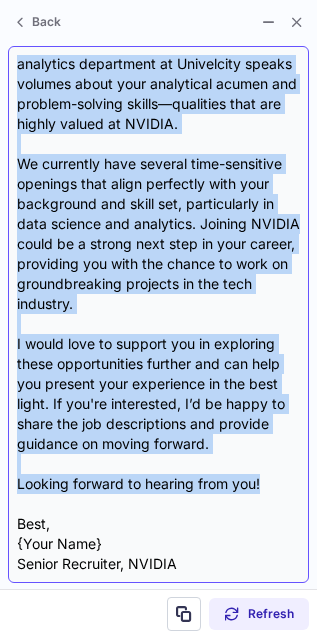 drag, startPoint x: 17, startPoint y: 143, endPoint x: 272, endPoint y: 483, distance: 425 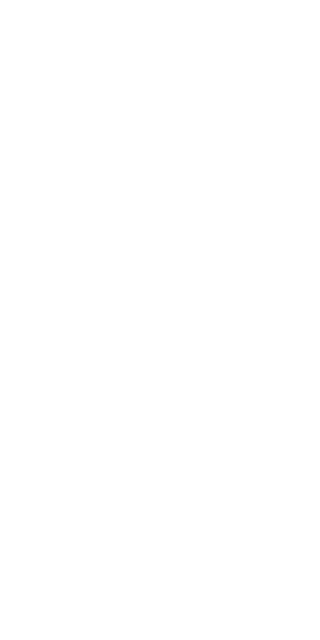 scroll, scrollTop: 0, scrollLeft: 0, axis: both 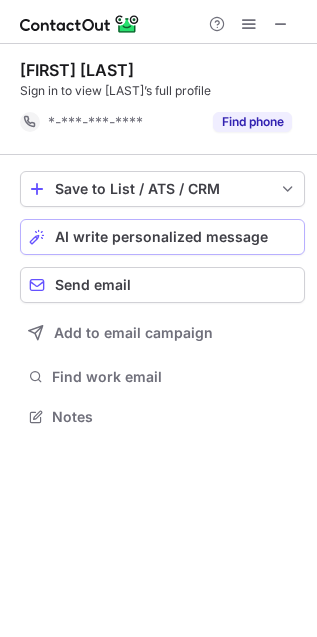 click on "AI write personalized message" at bounding box center (161, 237) 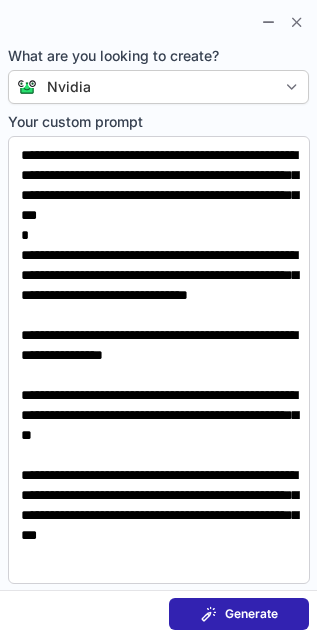 click at bounding box center (209, 614) 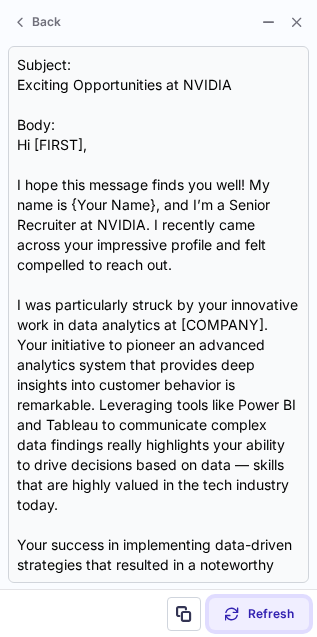 click at bounding box center [232, 614] 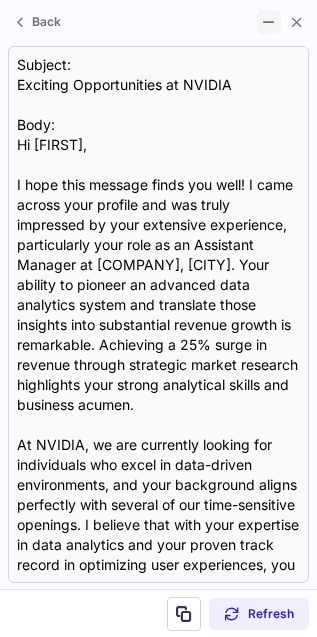 click at bounding box center [269, 22] 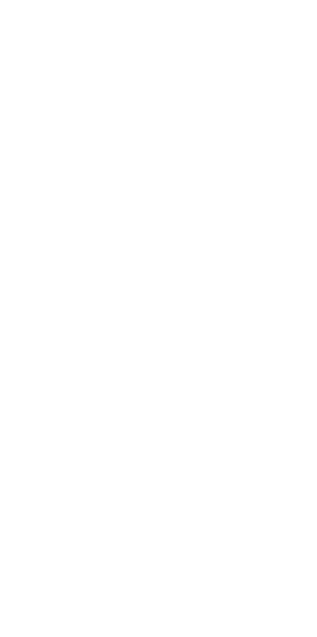 scroll, scrollTop: 0, scrollLeft: 0, axis: both 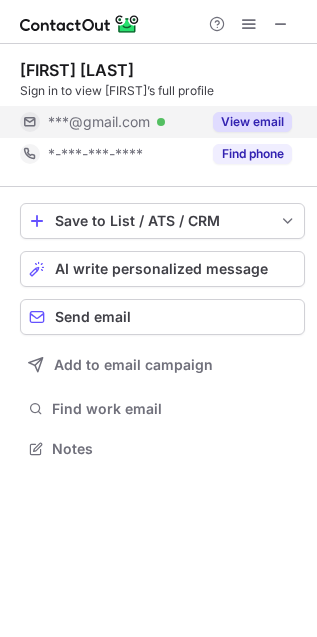click on "View email" at bounding box center [252, 122] 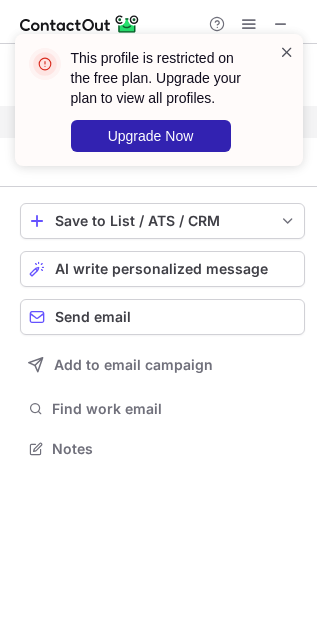 click at bounding box center (287, 52) 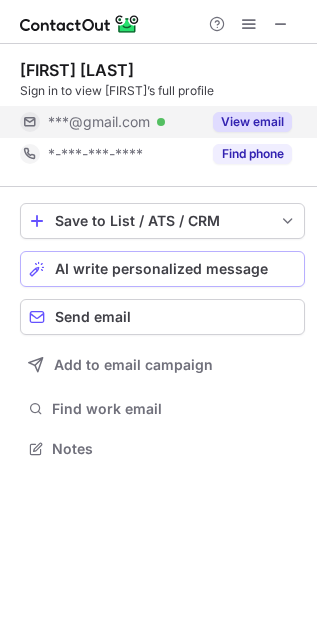 click on "AI write personalized message" at bounding box center [161, 269] 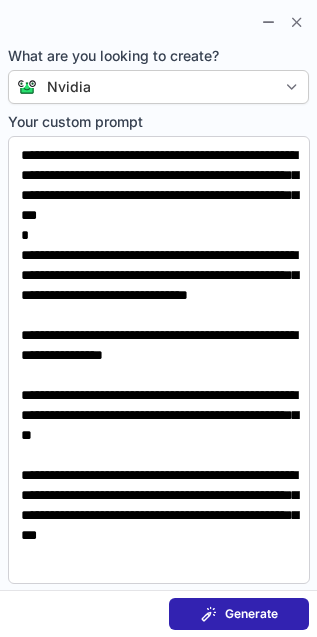 click on "Generate" at bounding box center [239, 614] 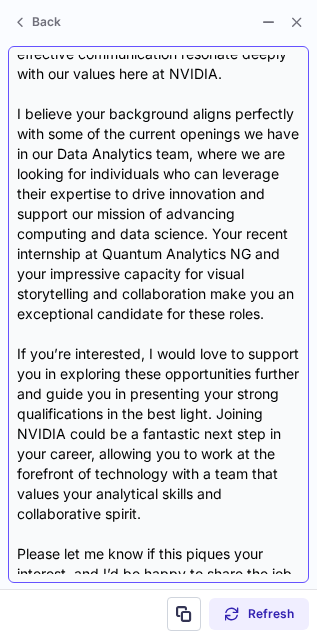 scroll, scrollTop: 540, scrollLeft: 0, axis: vertical 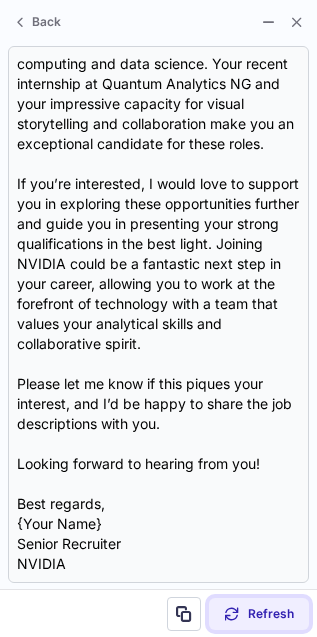 click on "Refresh" at bounding box center [271, 614] 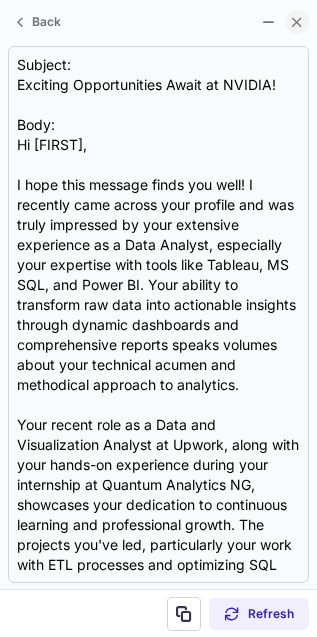 click at bounding box center (297, 22) 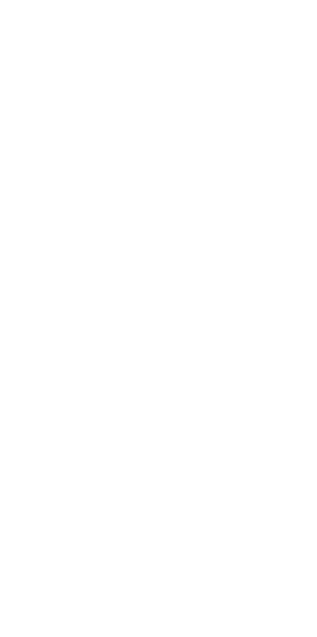 scroll, scrollTop: 0, scrollLeft: 0, axis: both 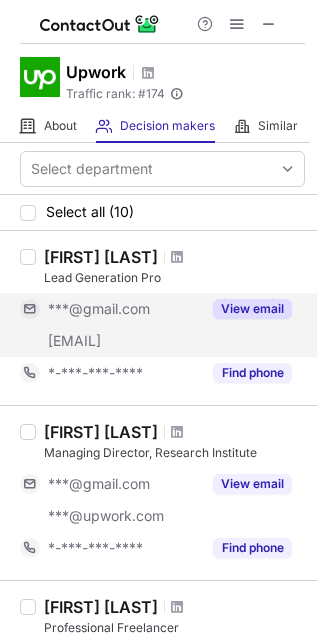 click on "View email" at bounding box center (252, 309) 